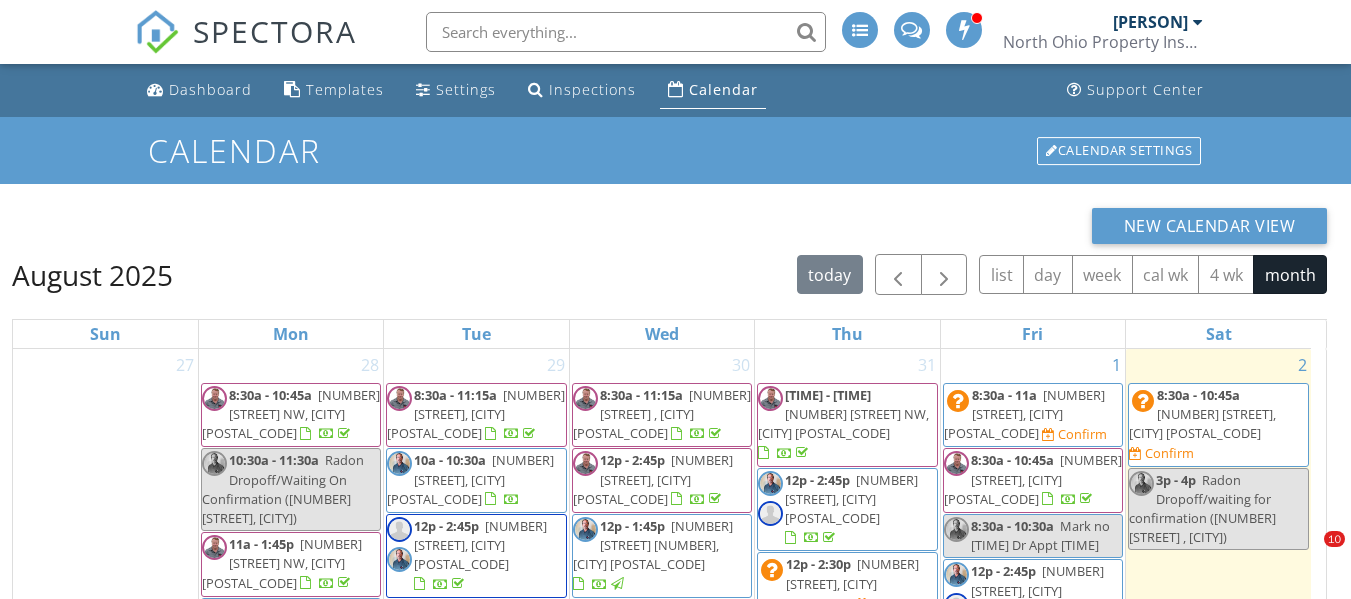 scroll, scrollTop: 0, scrollLeft: 0, axis: both 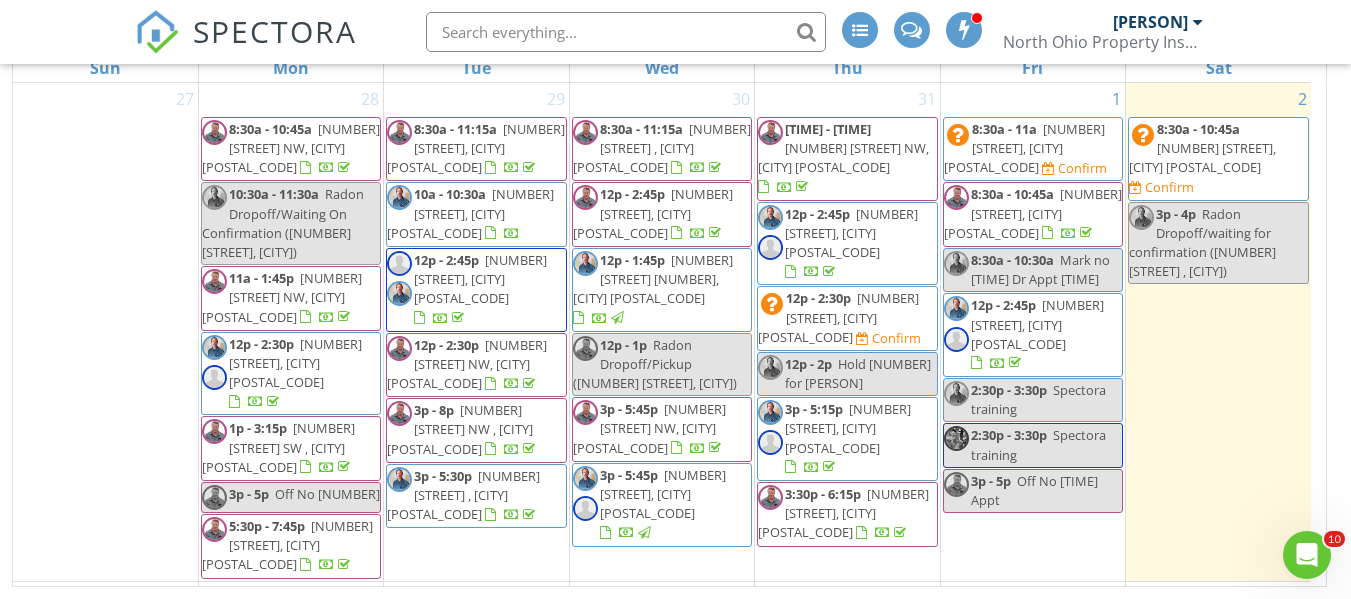 click on "New Calendar View       August 2025 today list day week cal wk 4 wk month Sun Mon Tue Wed Thu Fri Sat 27 28
[TIME] - [TIME]
[NUMBER] [STREET], [CITY] [POSTAL_CODE]
[TIME] - [TIME]
Radon Dropoff/Waiting On Confirmation ([NUMBER] [STREET], [CITY])
[TIME] - [TIME]
[NUMBER] [STREET], [CITY] [POSTAL_CODE]
[TIME] - [TIME]
[NUMBER] [STREET], [CITY] [POSTAL_CODE]
[TIME] - [TIME]
[NUMBER] [STREET], [CITY] [POSTAL_CODE]" at bounding box center [675, 258] 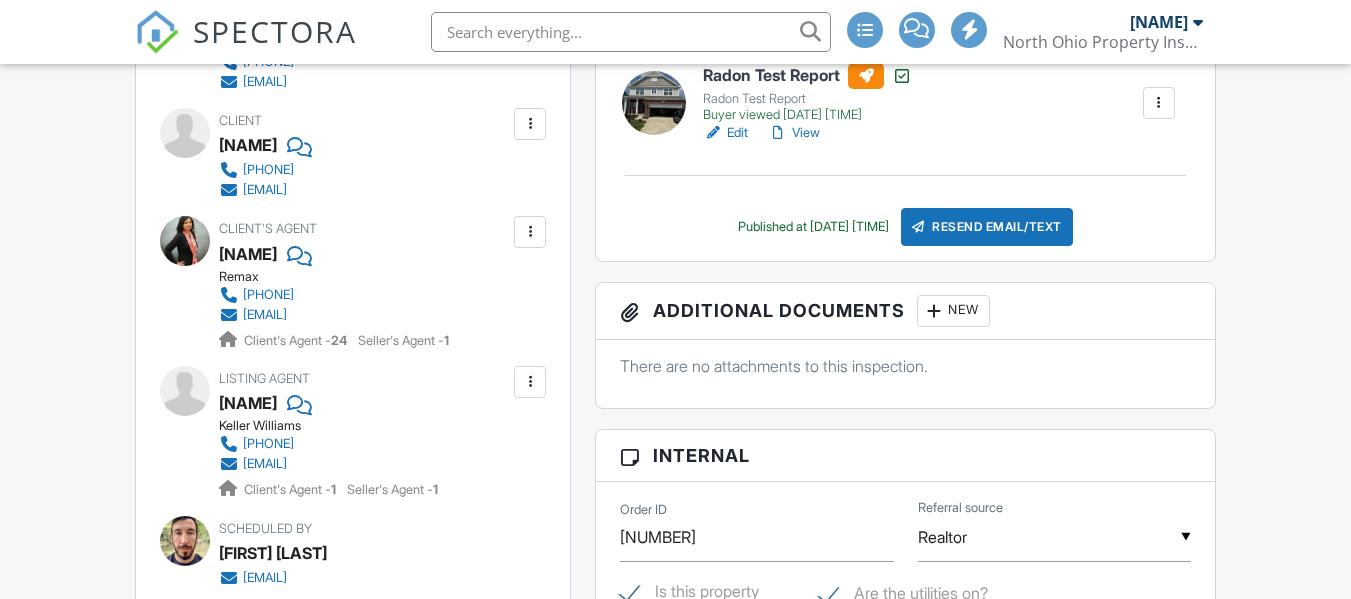 scroll, scrollTop: 500, scrollLeft: 0, axis: vertical 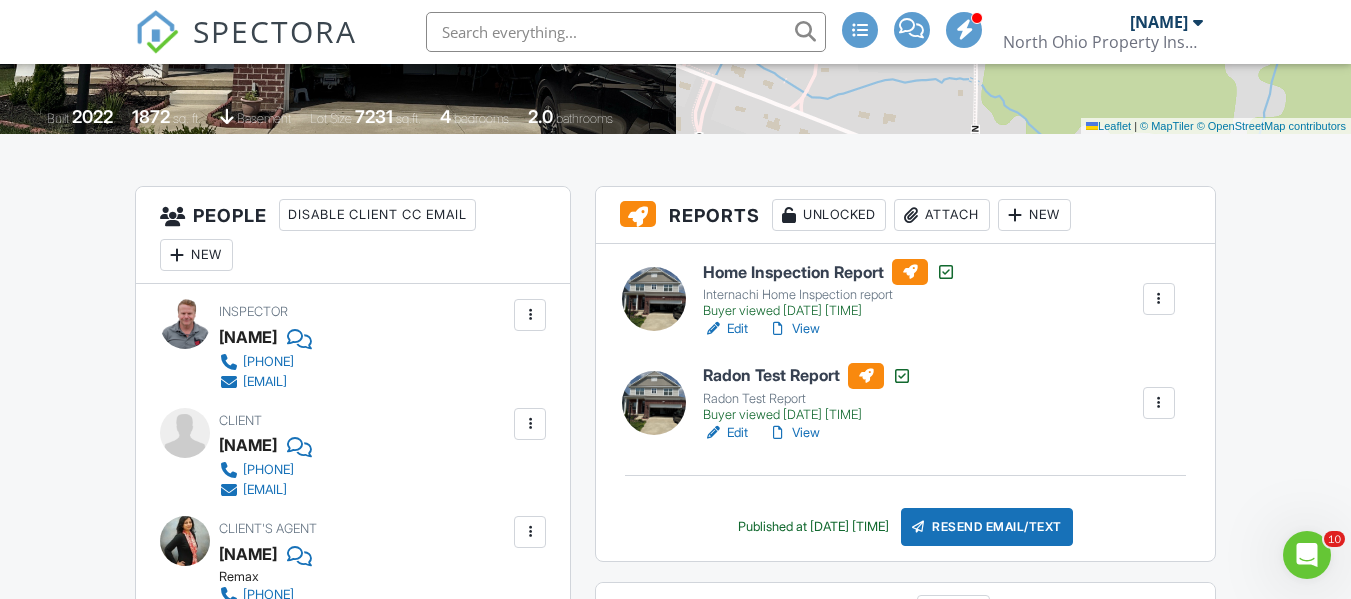 click on "View" at bounding box center [794, 433] 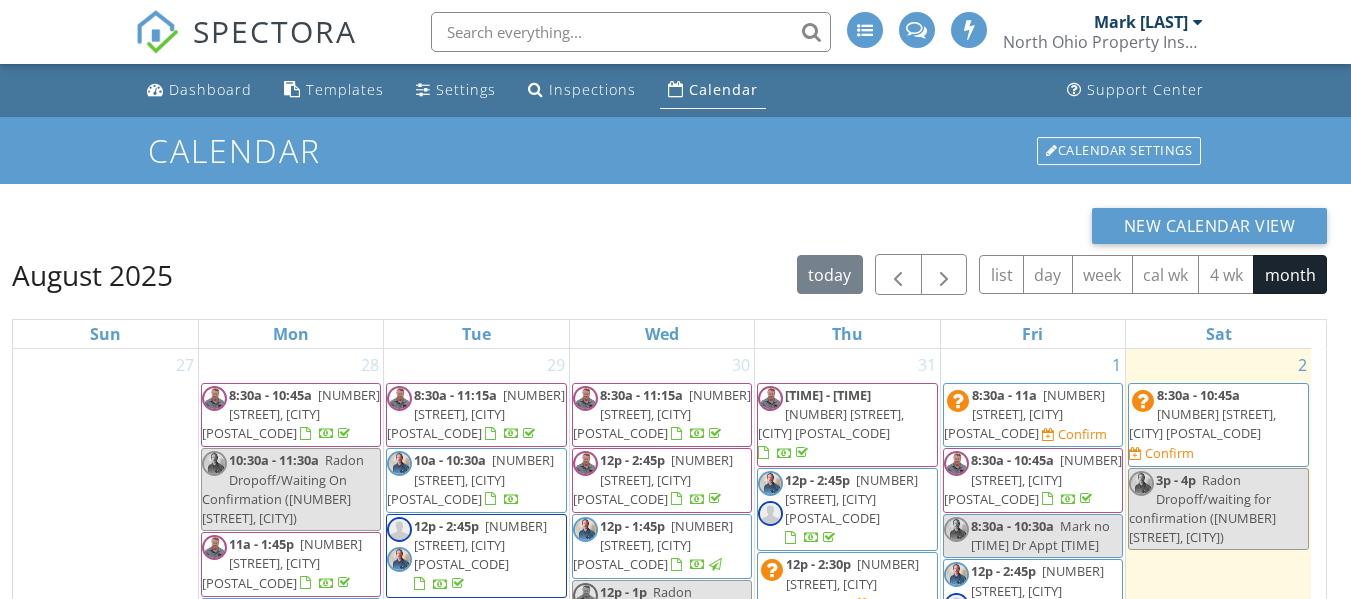 scroll, scrollTop: 0, scrollLeft: 0, axis: both 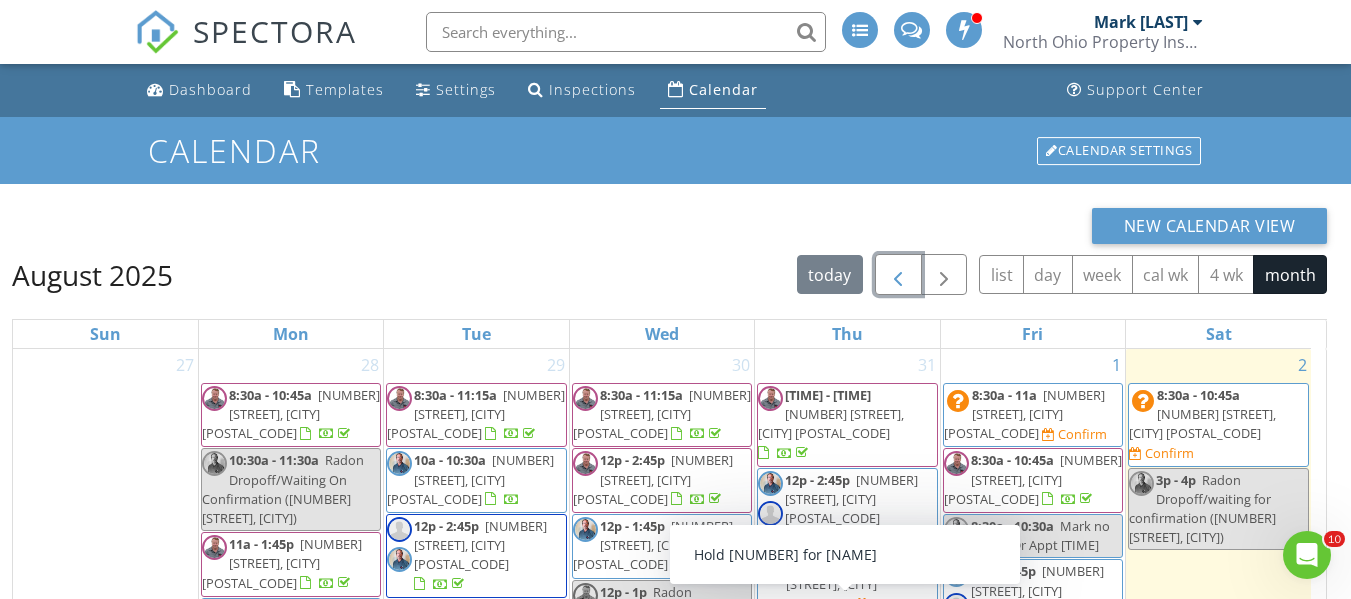 click at bounding box center (898, 275) 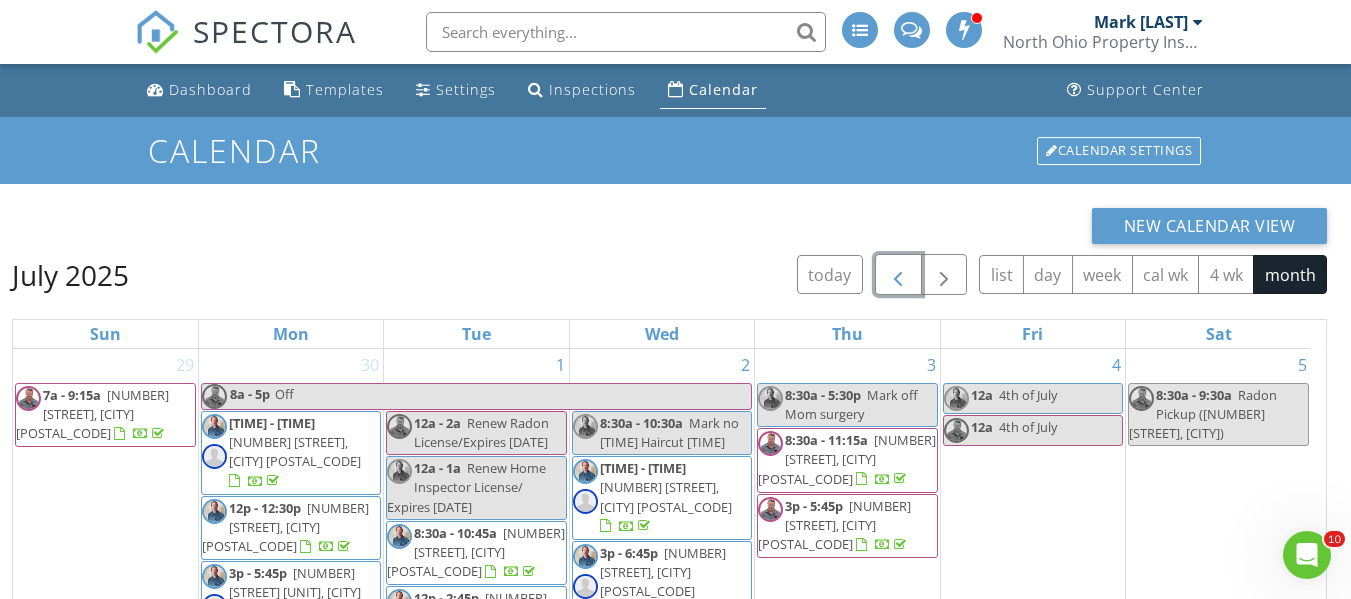 scroll, scrollTop: 100, scrollLeft: 0, axis: vertical 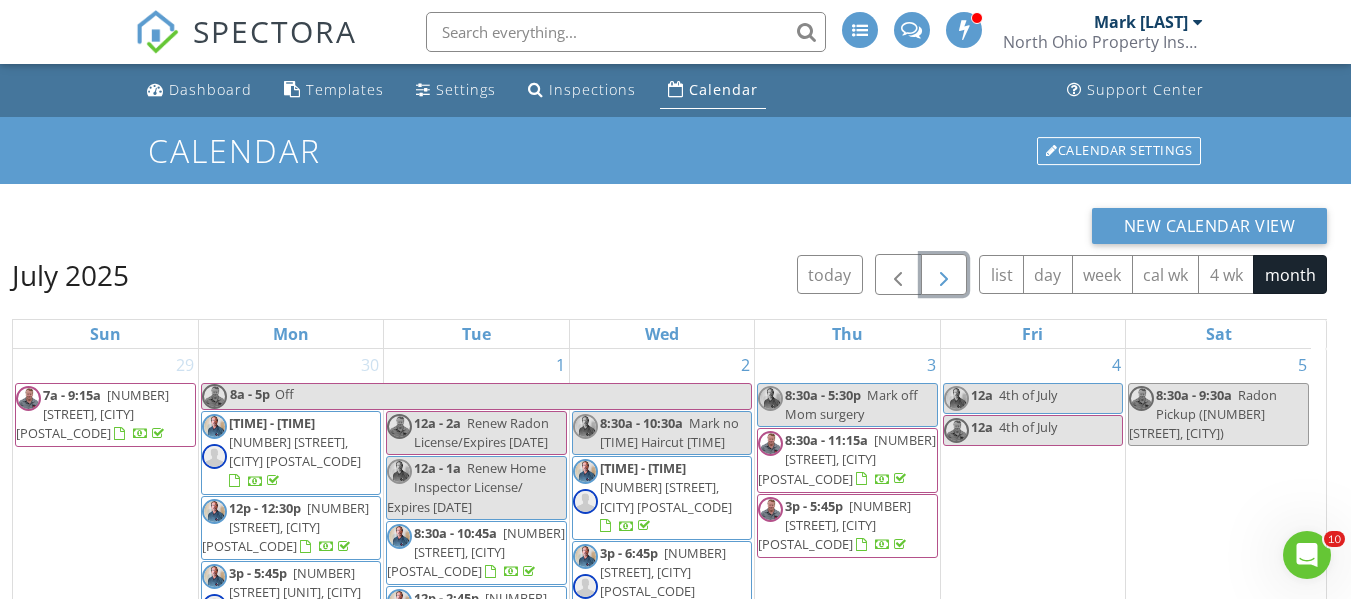 click at bounding box center [944, 275] 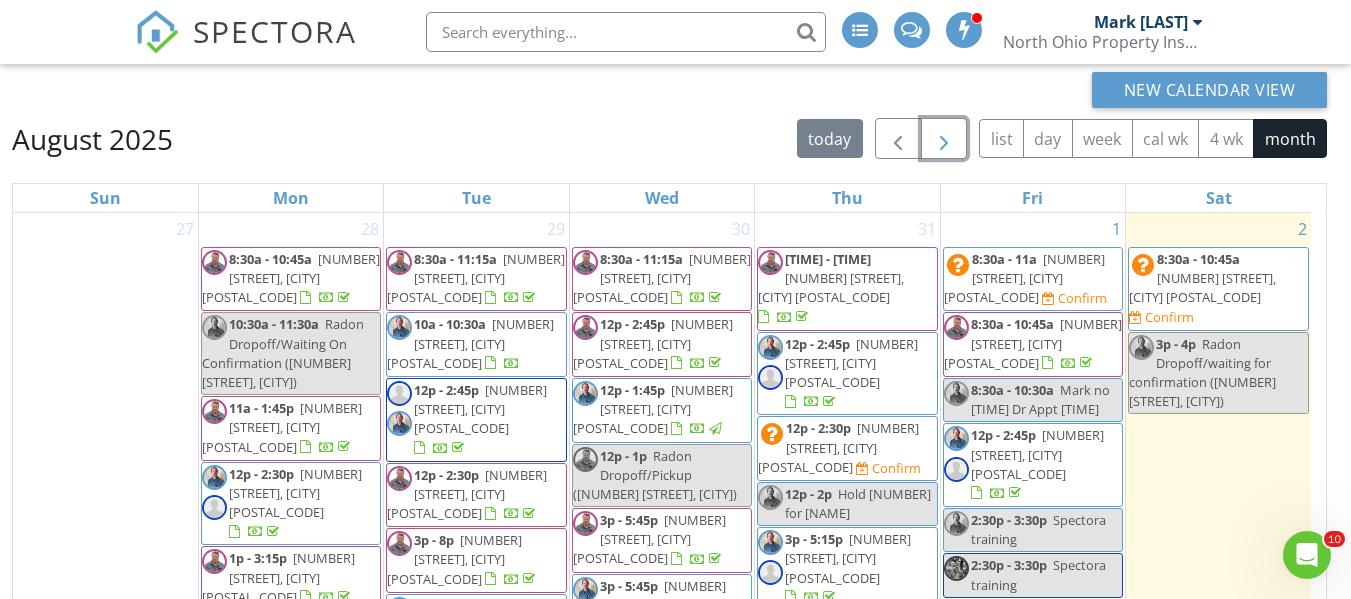 scroll, scrollTop: 266, scrollLeft: 0, axis: vertical 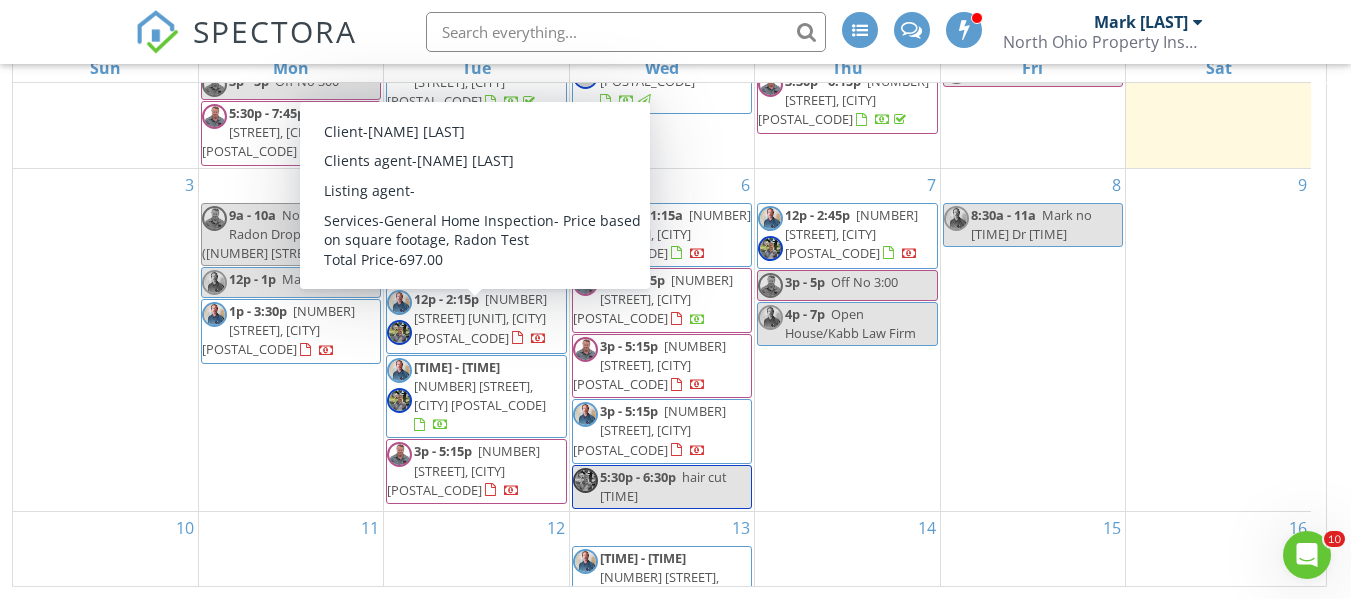 click on "New Calendar View       August 2025 today list day week cal wk 4 wk month Sun Mon Tue Wed Thu Fri Sat 27 28
8:30a - 10:45a
1107 Oak Ave NW, Canton 44708
10:30a - 11:30a
Radon Dropoff/Waiting On Confirmation (3328 Altamont Rd, Cleveland)
11a - 1:45p
215 Hazlett Ave NW, Canton 44708
12p - 2:30p
17927 Canterbury Rd, Cleveland 44119
1p - 3:15p
1022 3rd St SW , Canton 44703" at bounding box center [675, 258] 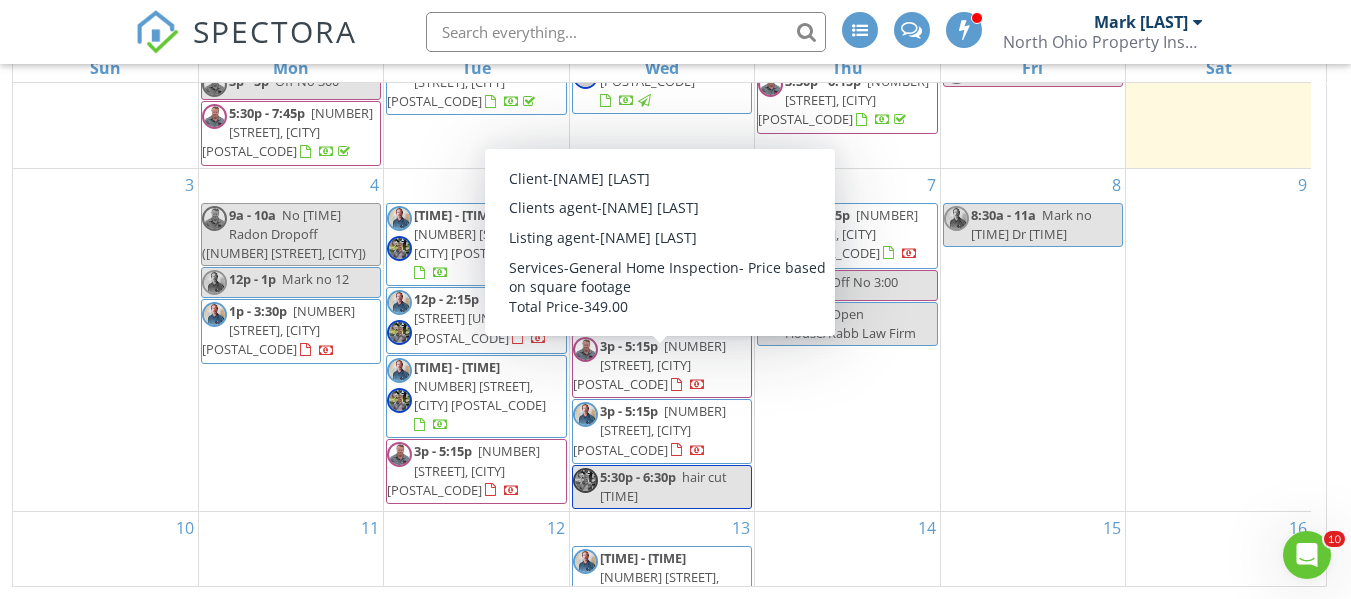 click on "New Calendar View       August 2025 today list day week cal wk 4 wk month Sun Mon Tue Wed Thu Fri Sat 27 28
8:30a - 10:45a
1107 Oak Ave NW, Canton 44708
10:30a - 11:30a
Radon Dropoff/Waiting On Confirmation (3328 Altamont Rd, Cleveland)
11a - 1:45p
215 Hazlett Ave NW, Canton 44708
12p - 2:30p
17927 Canterbury Rd, Cleveland 44119
1p - 3:15p
1022 3rd St SW , Canton 44703" at bounding box center (675, 258) 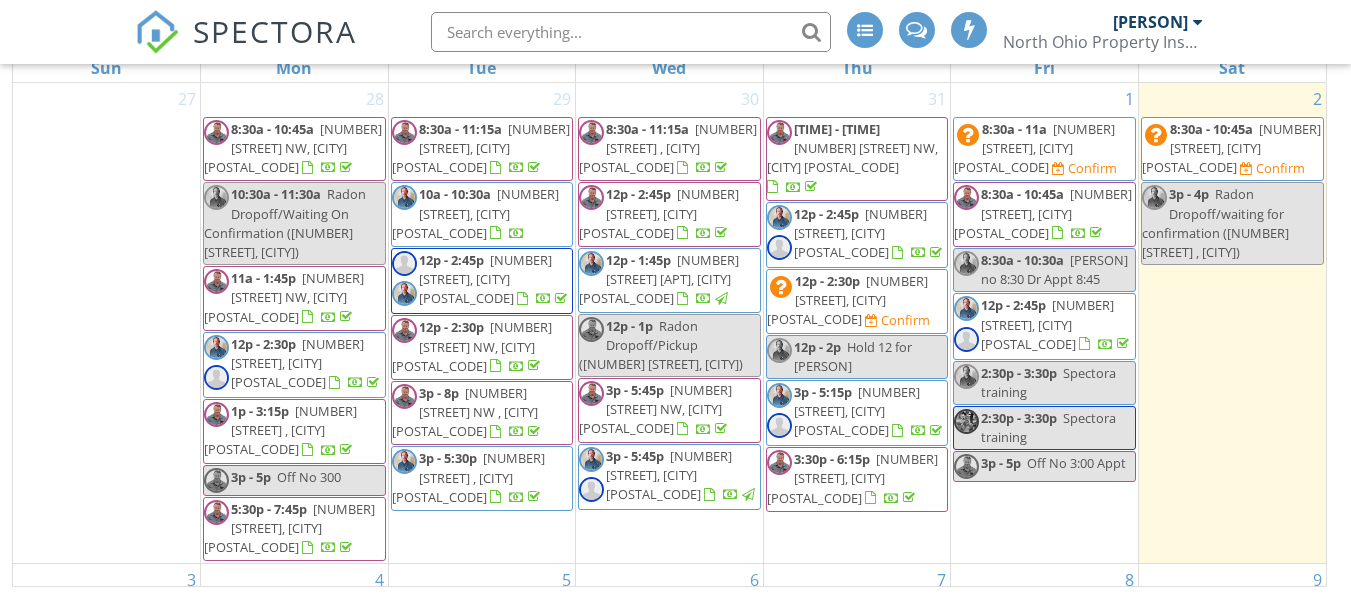 scroll, scrollTop: 266, scrollLeft: 0, axis: vertical 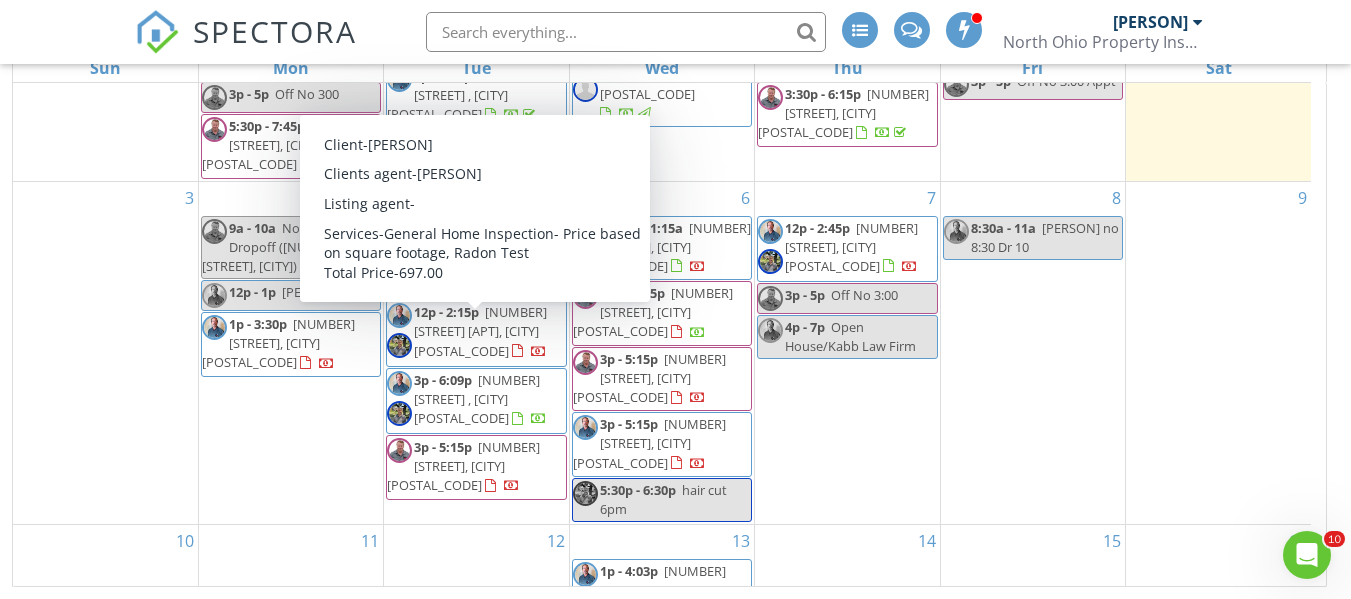 click on "32199 Pinetree Rd , Cleveland 44124" at bounding box center (477, 399) 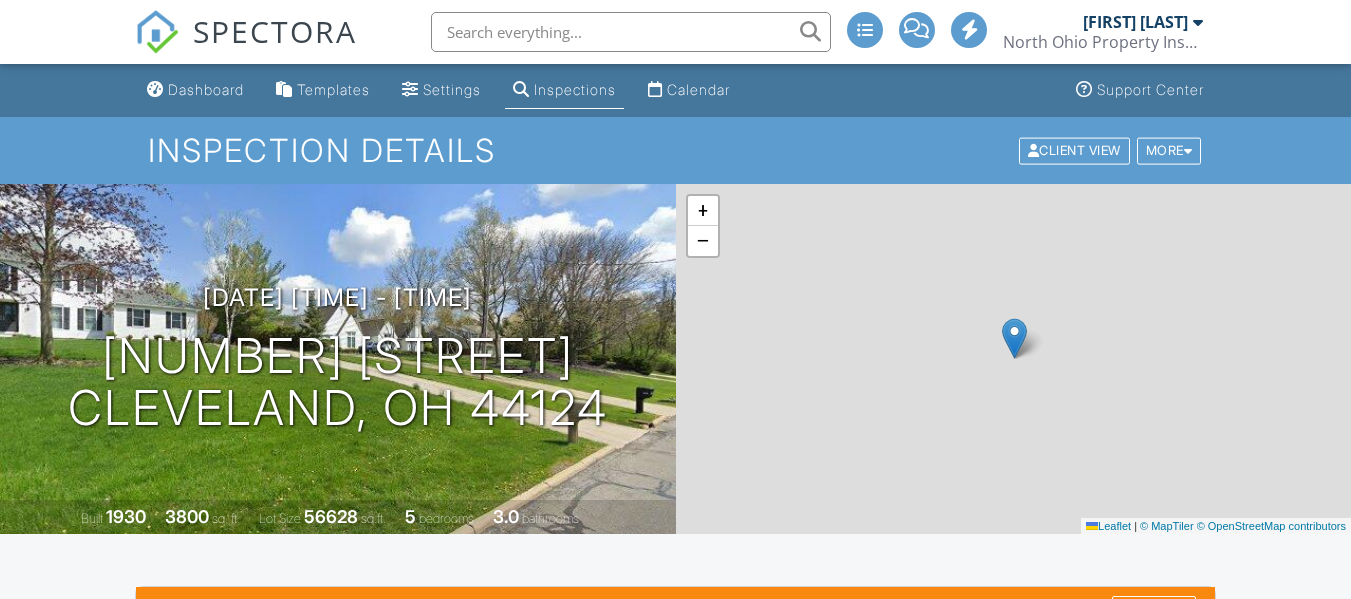 scroll, scrollTop: 500, scrollLeft: 0, axis: vertical 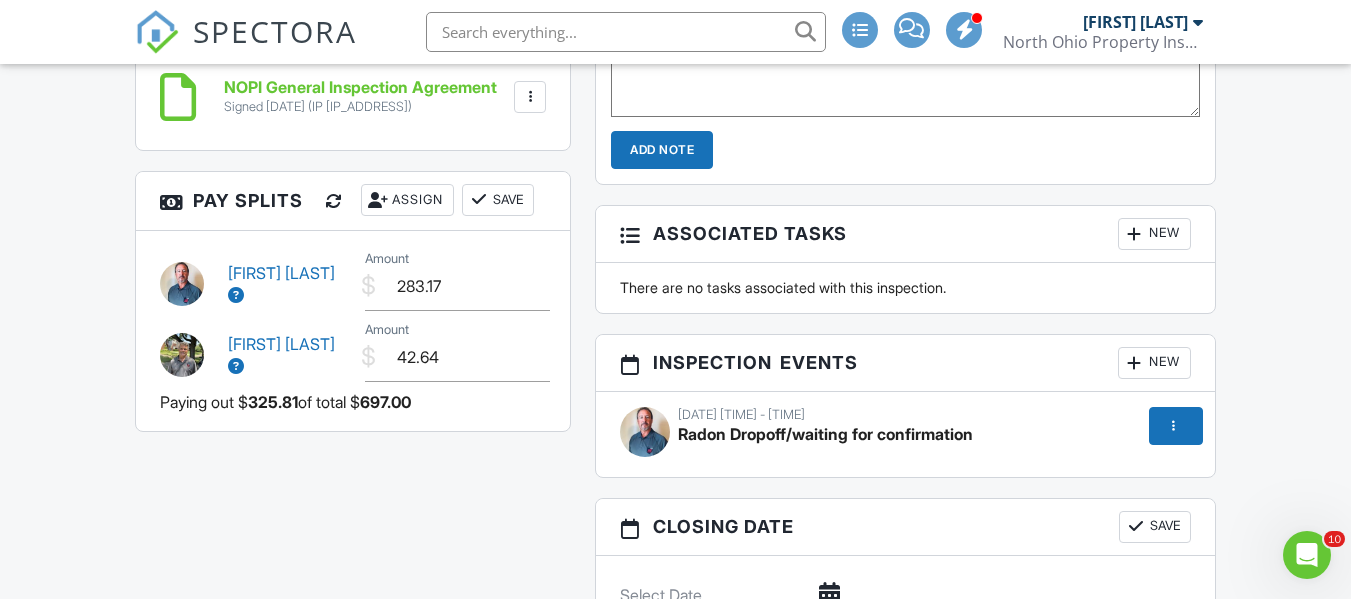 click on "Radon Dropoff/waiting for confirmation" at bounding box center (825, 434) 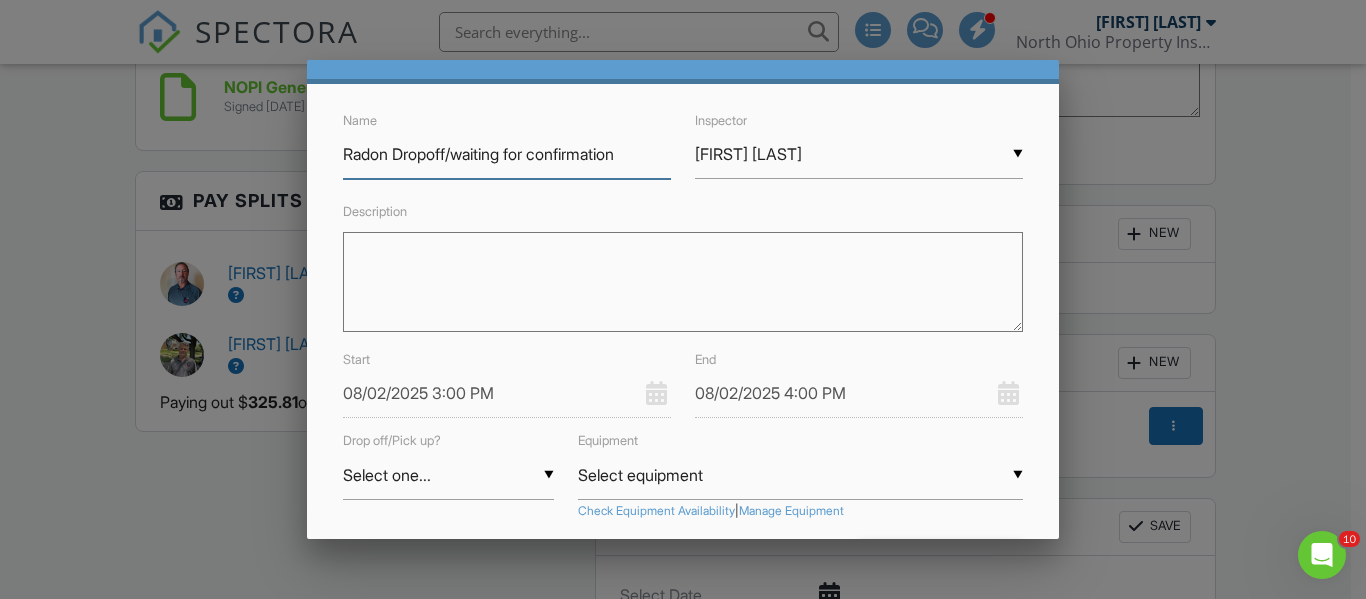 scroll, scrollTop: 191, scrollLeft: 0, axis: vertical 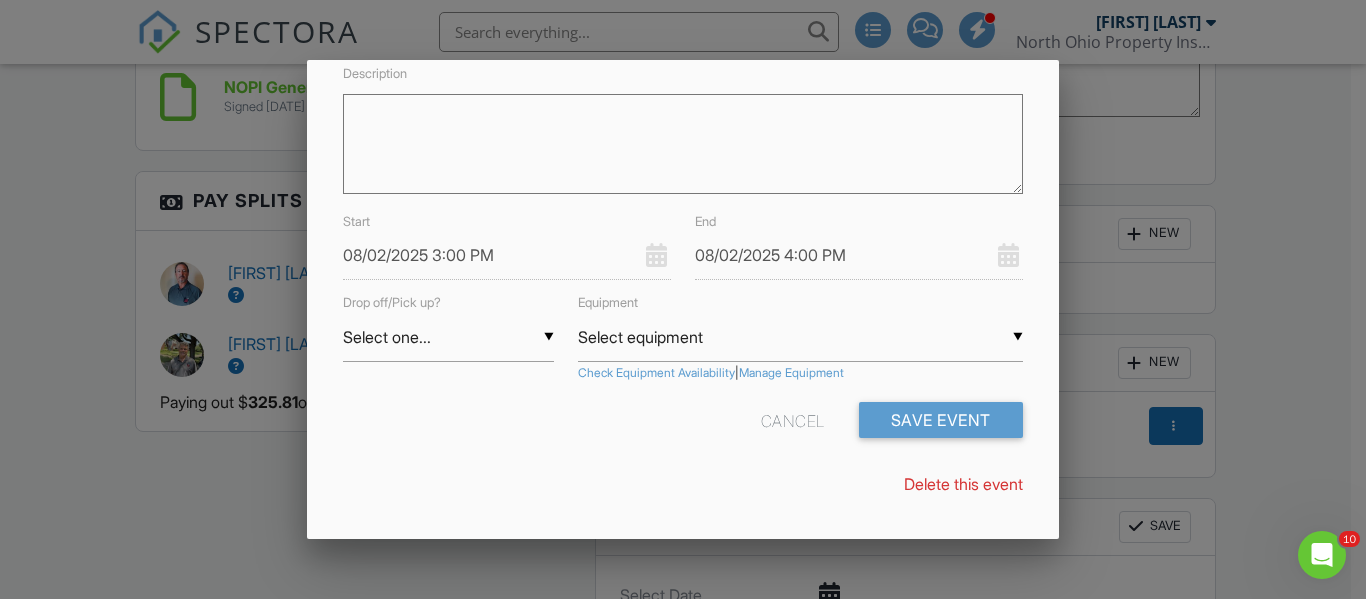 click at bounding box center (683, 274) 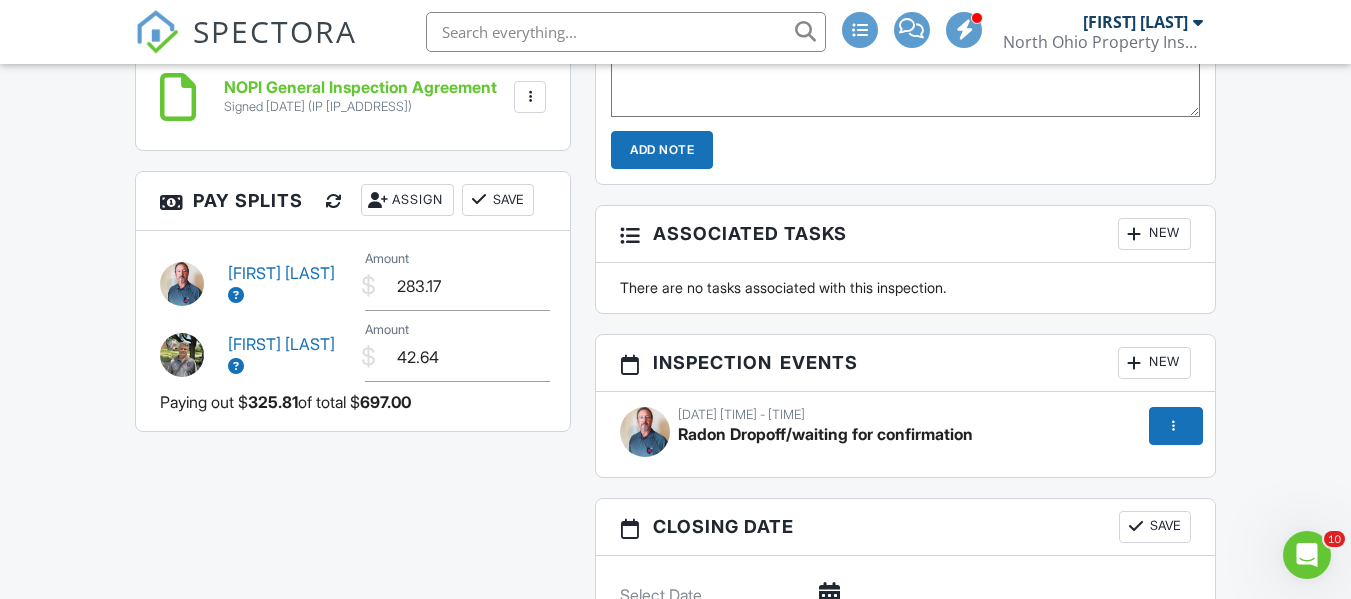 click on "Radon Dropoff/waiting for confirmation" at bounding box center (825, 434) 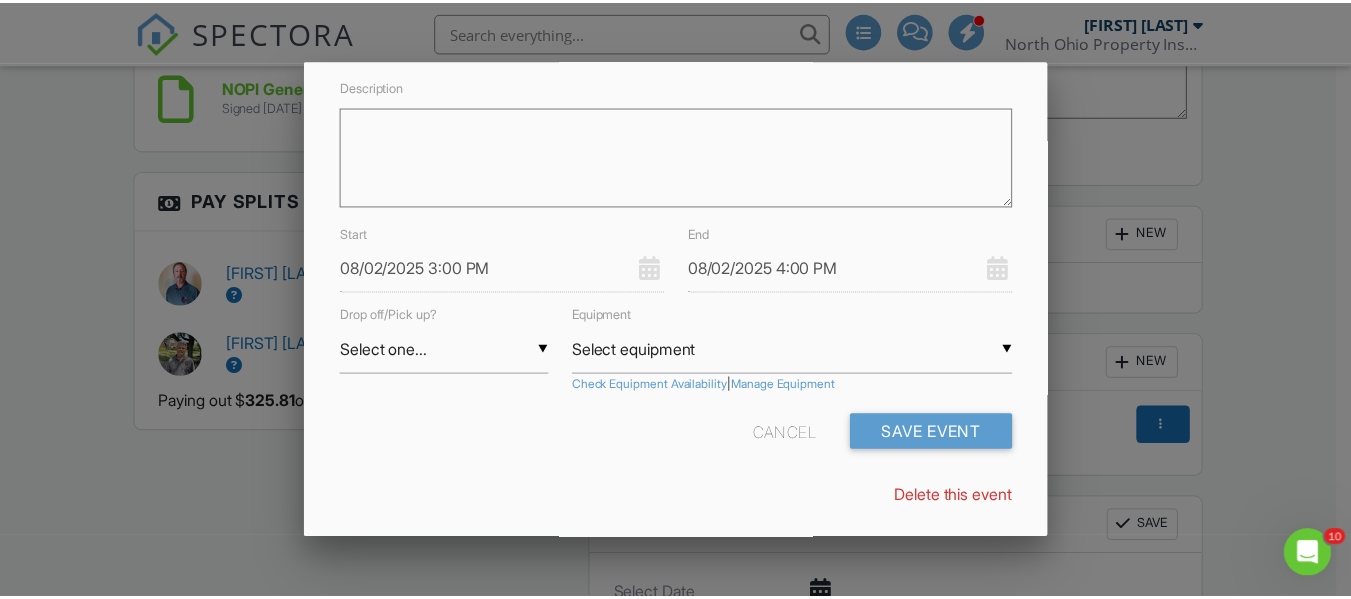 scroll, scrollTop: 191, scrollLeft: 0, axis: vertical 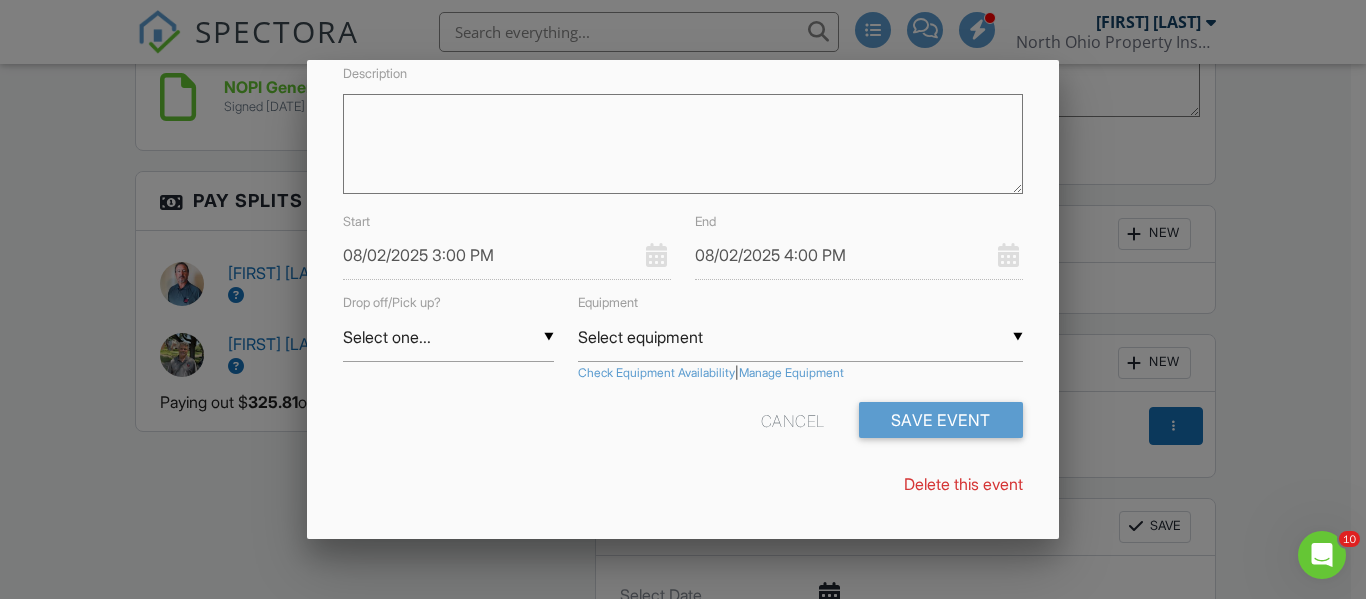 click on "08/02/2025 3:00 PM" at bounding box center [507, 255] 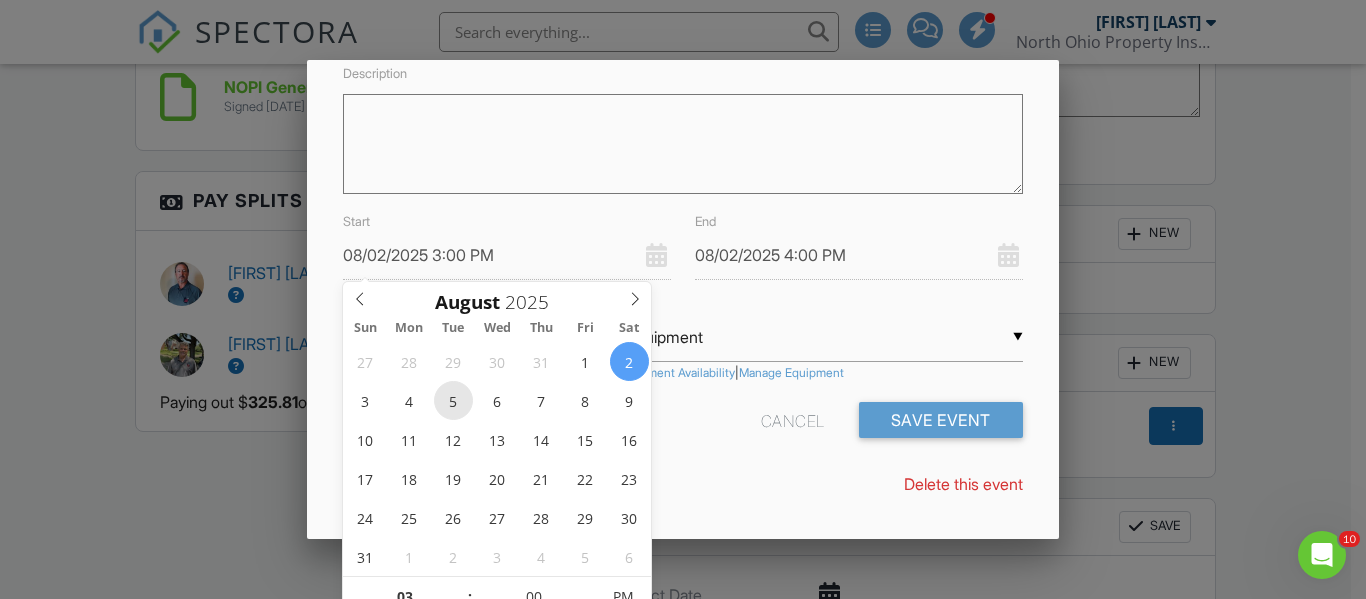 type on "08/05/2025 3:00 PM" 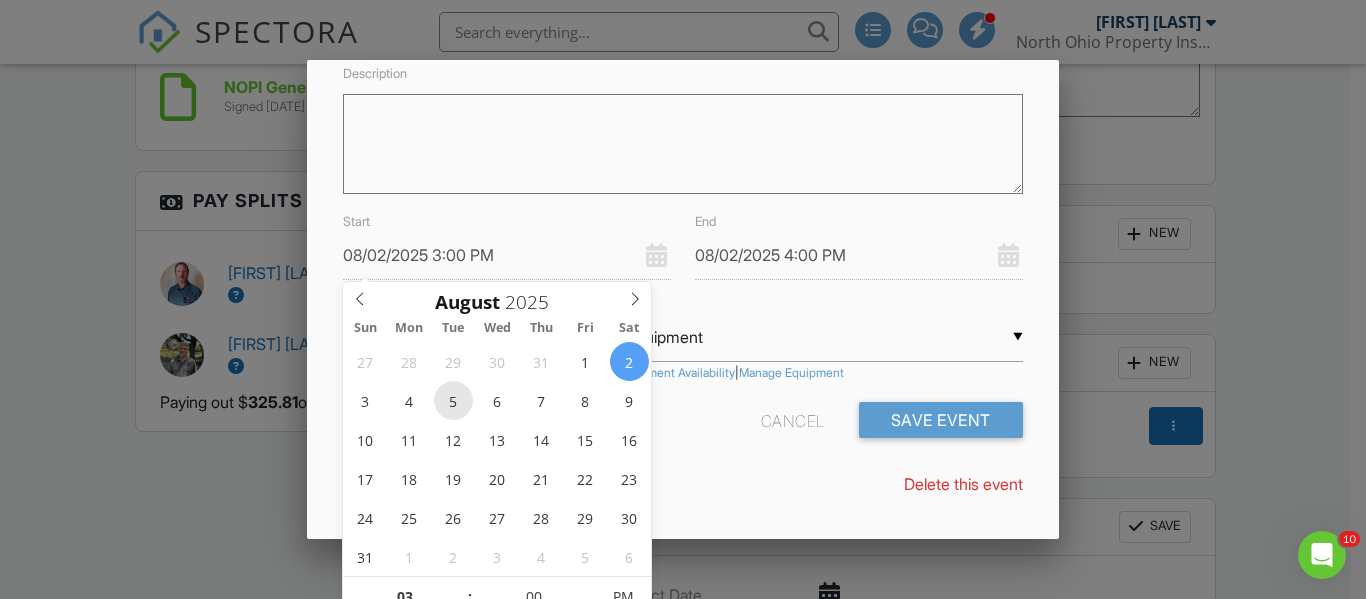 type on "08/05/2025 4:00 PM" 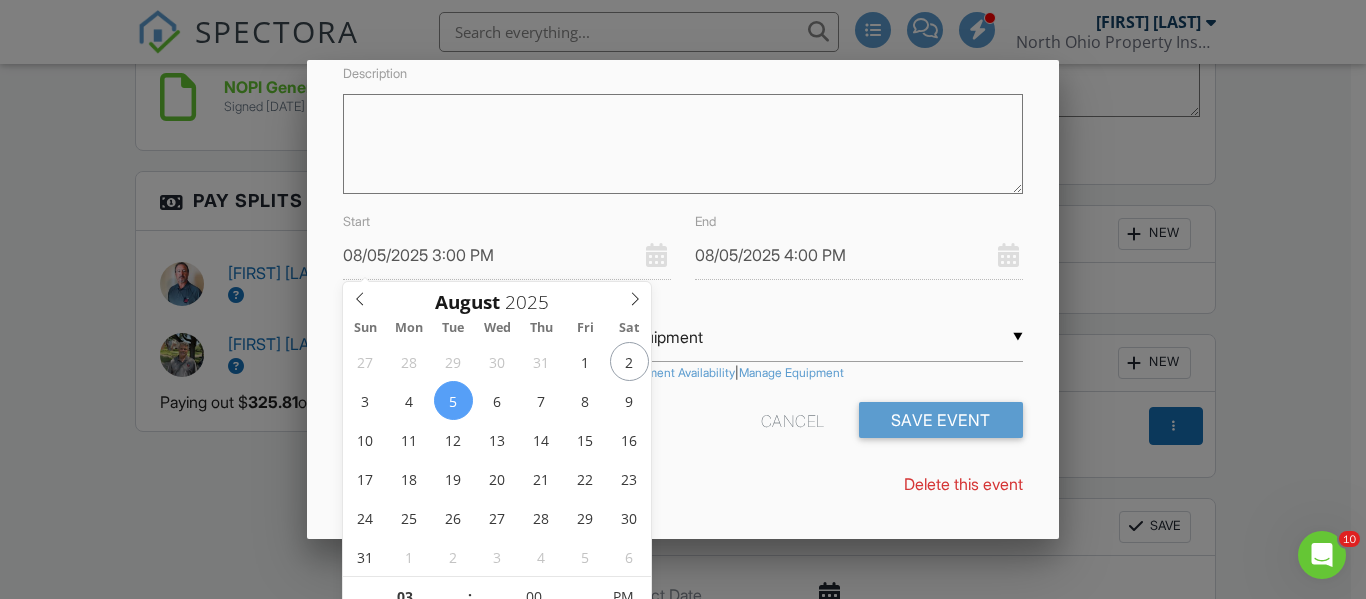 click on "Delete this event" at bounding box center [682, 484] 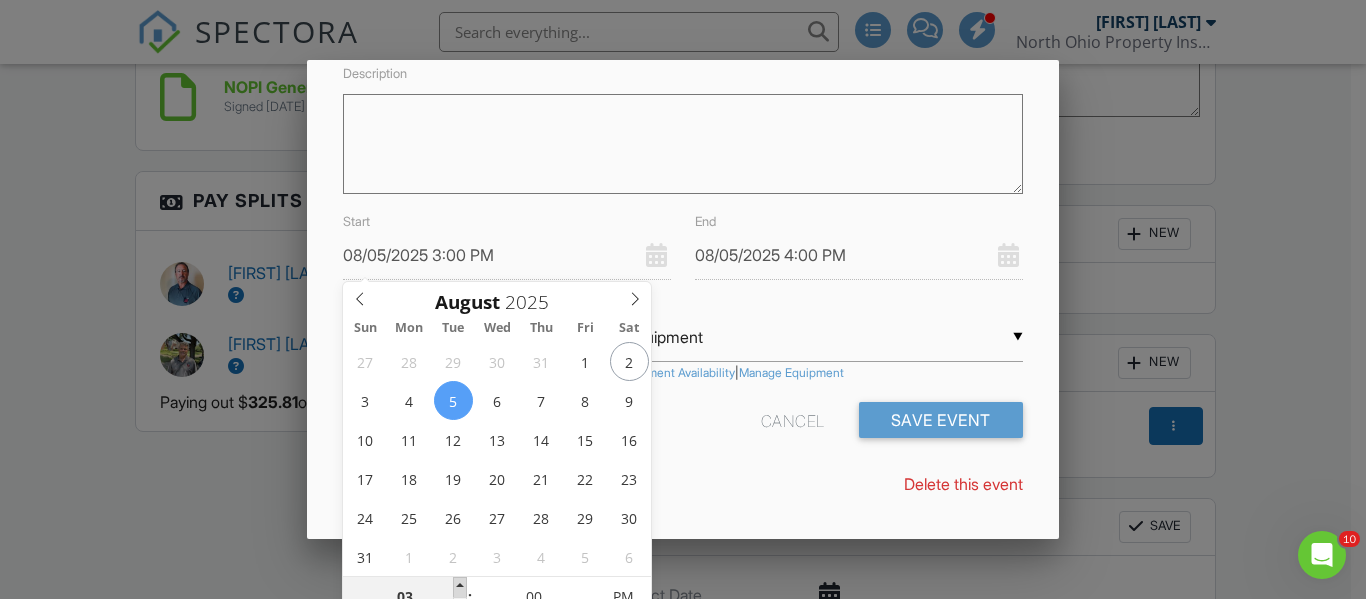 type on "08/05/2025 4:00 PM" 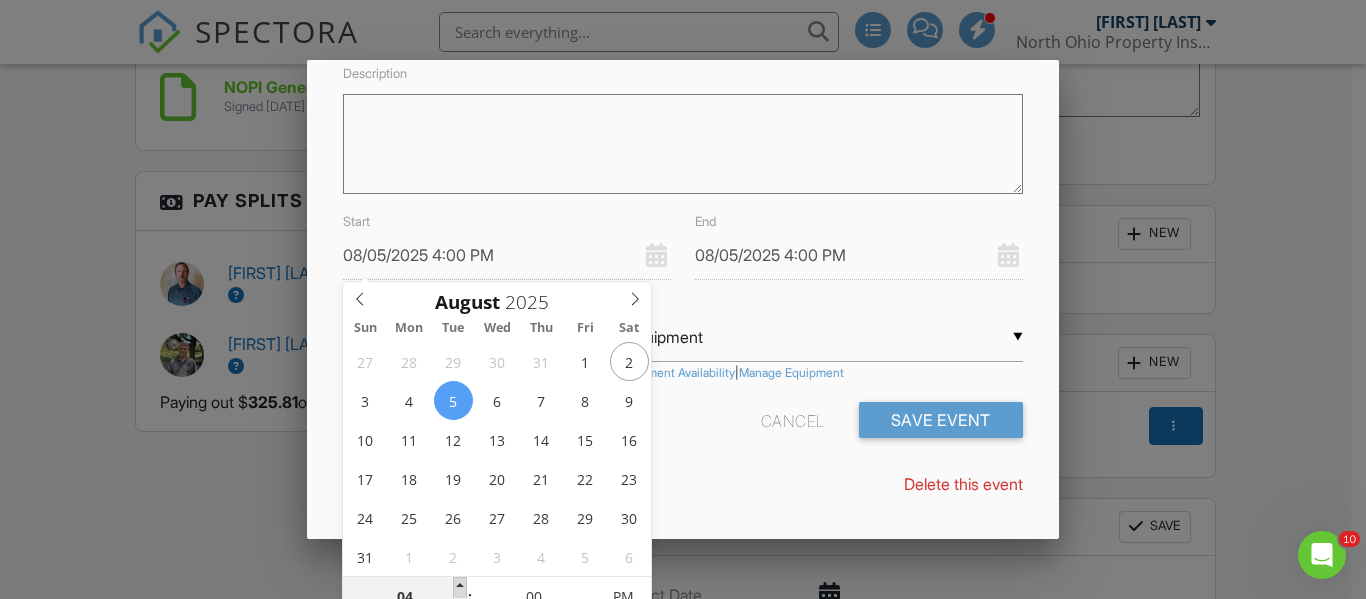 click at bounding box center [460, 587] 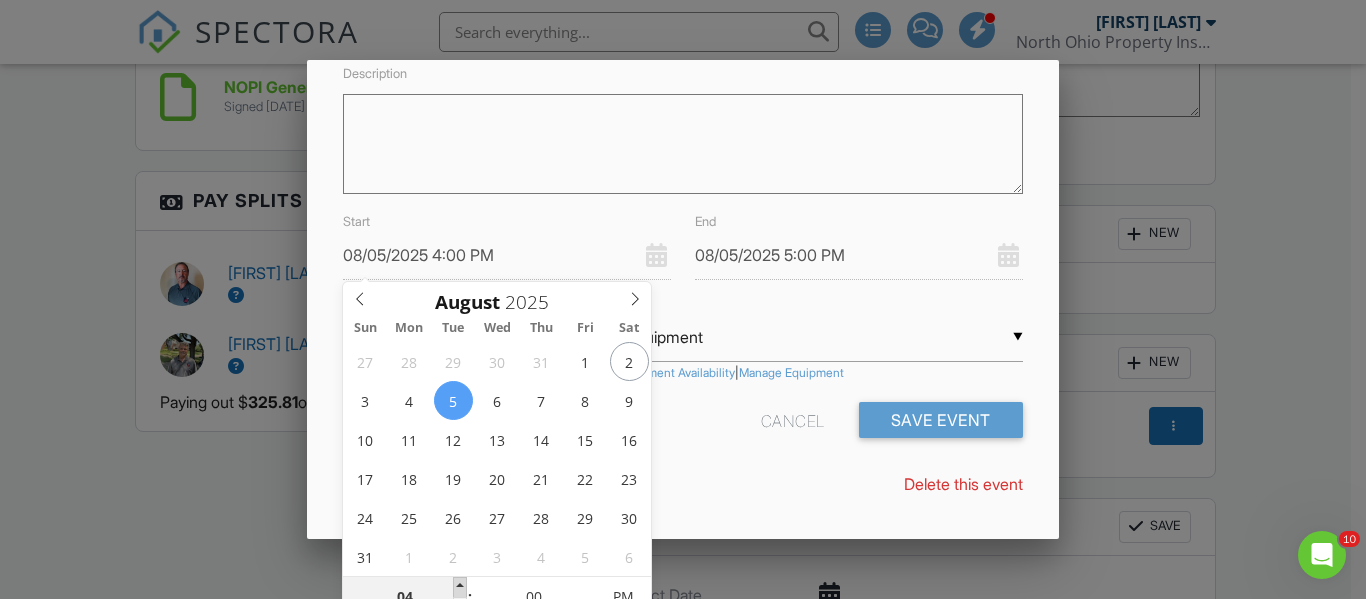 type on "08/05/2025 5:00 PM" 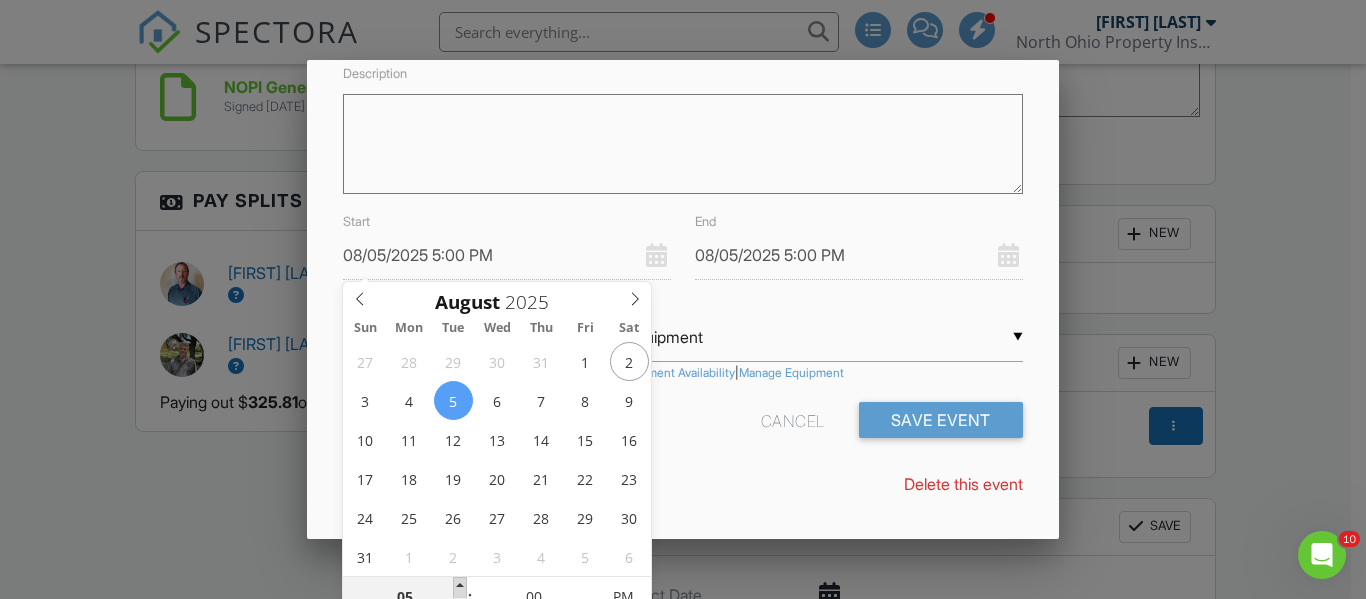 click at bounding box center (460, 587) 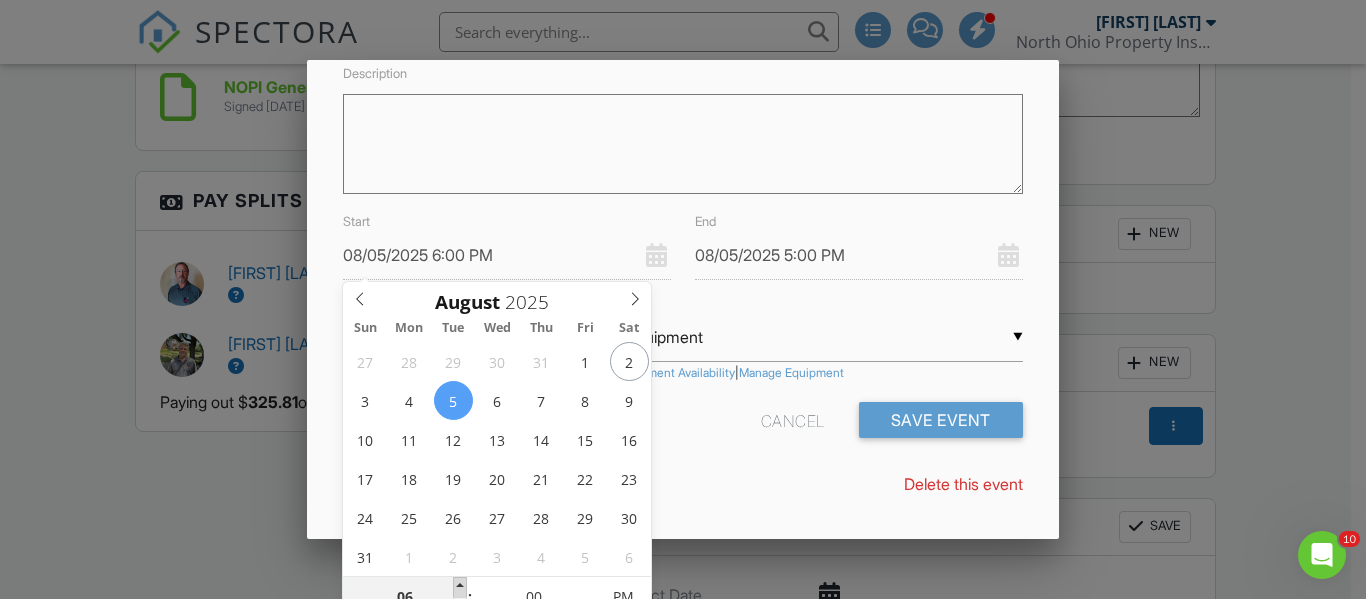 click at bounding box center (460, 587) 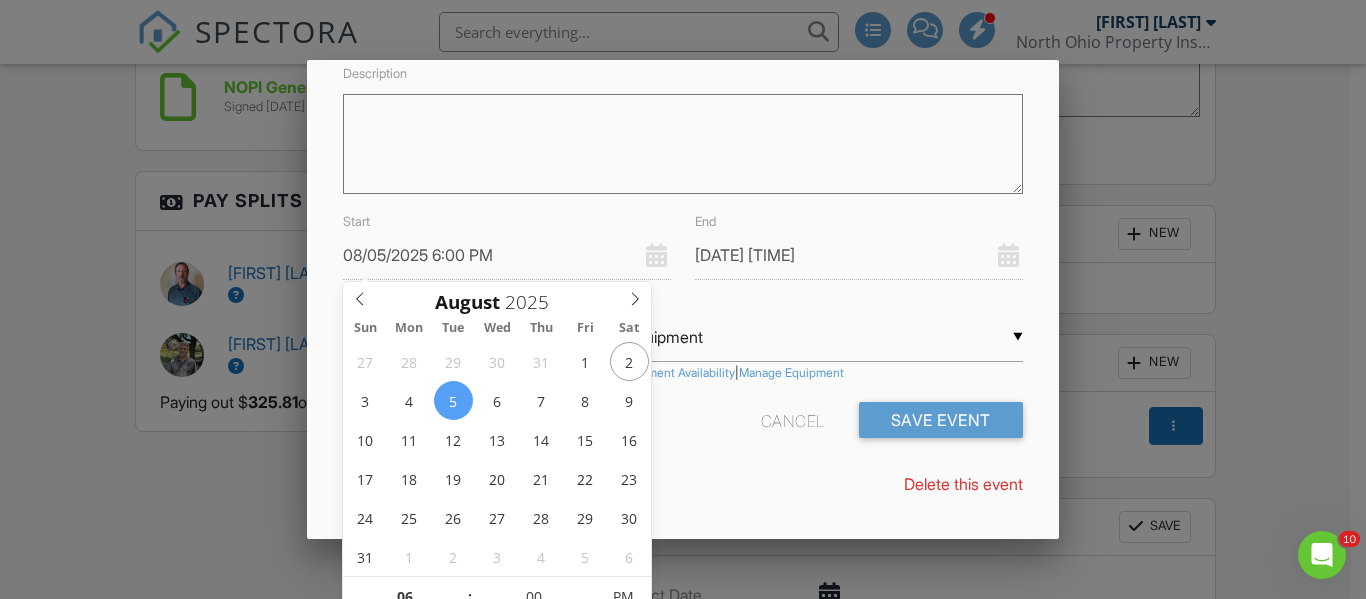 click on "Delete this event" at bounding box center (682, 484) 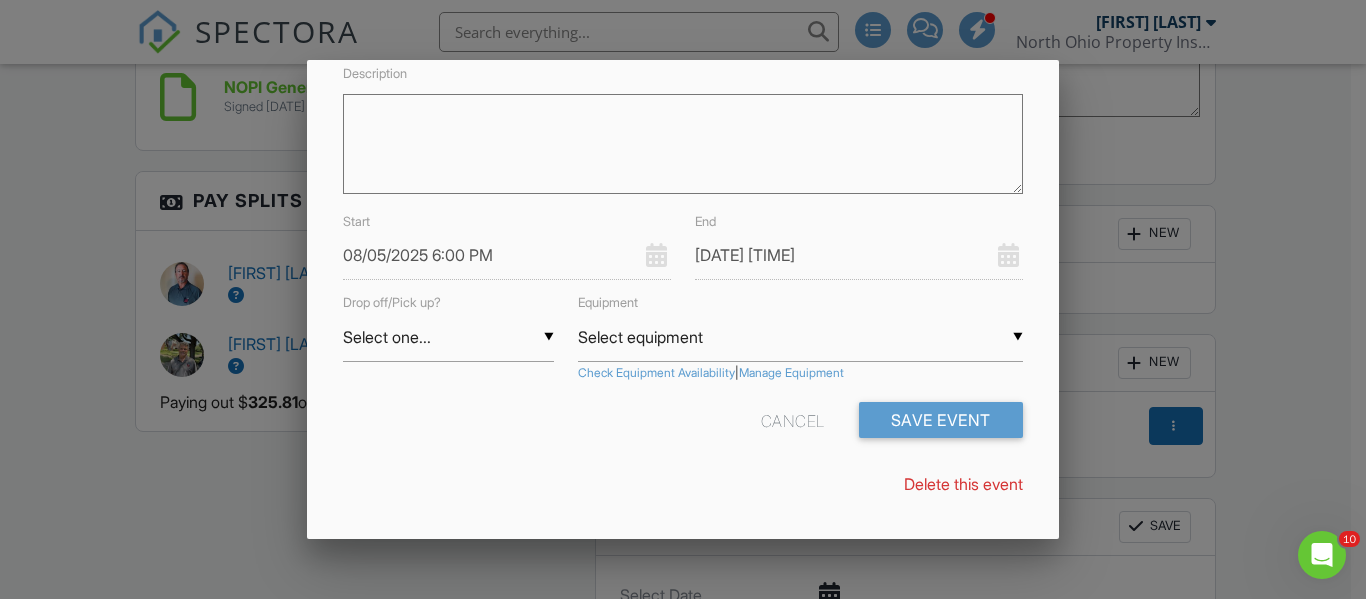 click on "08/05/2025 6:00 PM" at bounding box center [507, 255] 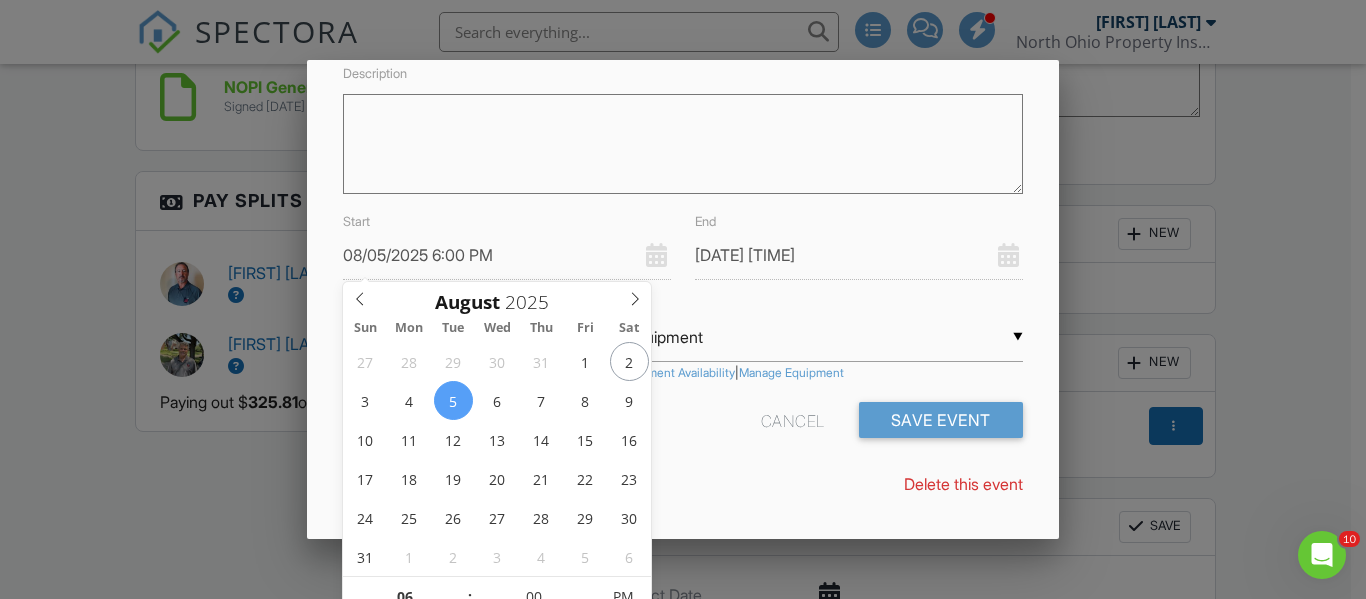click at bounding box center [683, 274] 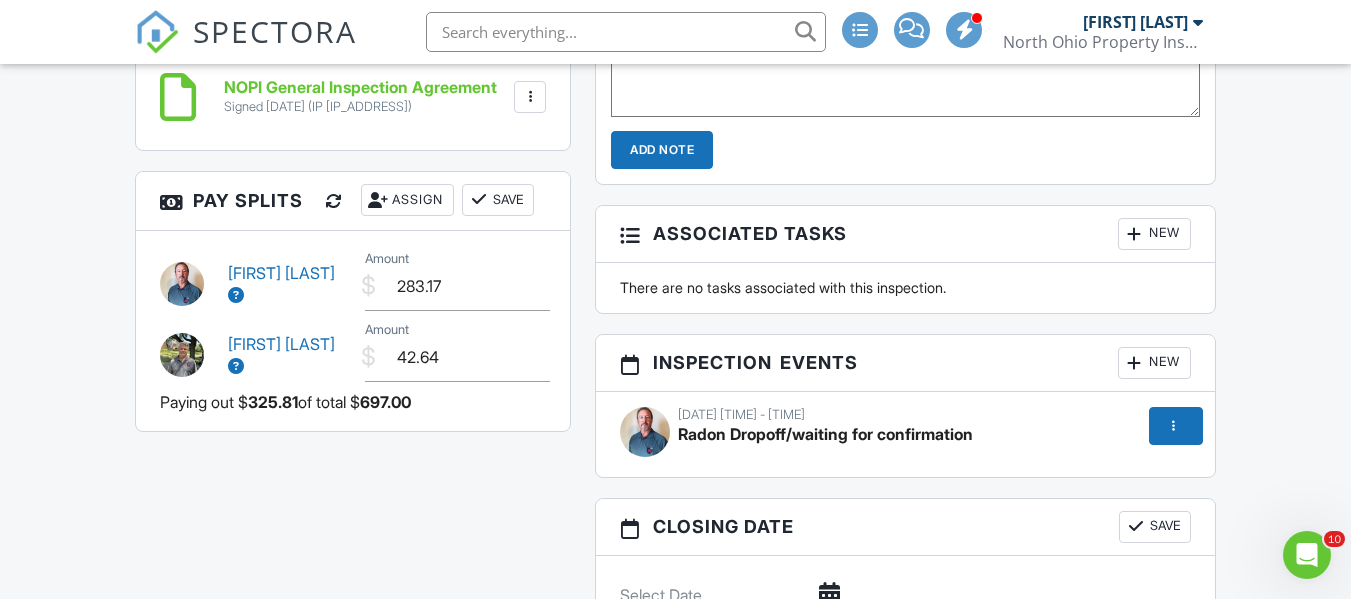 click on "Dashboard
Templates
Settings
Inspections
Calendar
Support Center
Inspection Details
Client View
More
Property Details
Reschedule
Reorder / Copy
Share
Cancel
Delete
Print Order
Convert to V9
View Change Log
[DATE]  [TIME]
- [TIME]
[NUMBER] [STREET]
[CITY], [STATE] [ZIP]
Built
[YEAR]
[SQFT]
sq. ft.
Lot Size
[SQFT]
sq.ft.
[BEDROOMS]
bedrooms
[BATHROOMS]
bathrooms
+ −  Leaflet   |   © MapTiler   © OpenStreetMap contributors
All emails and texts are disabled for this inspection!
All emails and texts have been disabled for this inspection. This may have happened due to someone manually disabling them or this inspection being unconfirmed when it was scheduled. To re-enable emails and texts for this inspection, click the button below." at bounding box center [675, -109] 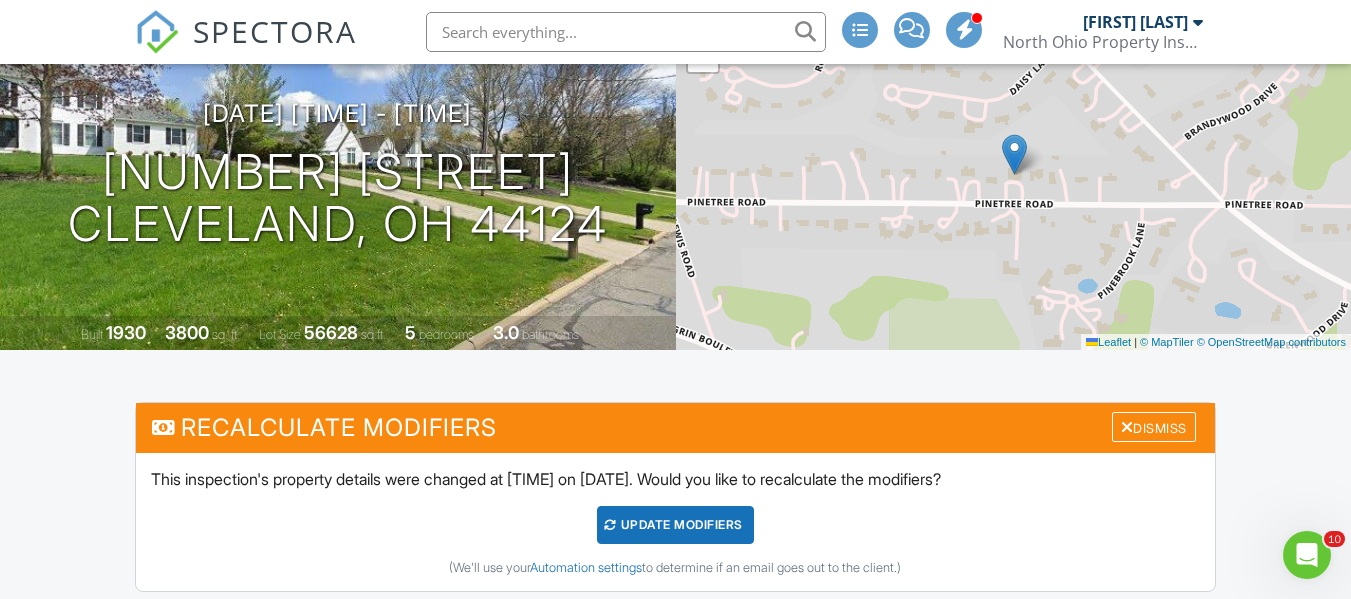 scroll, scrollTop: 0, scrollLeft: 0, axis: both 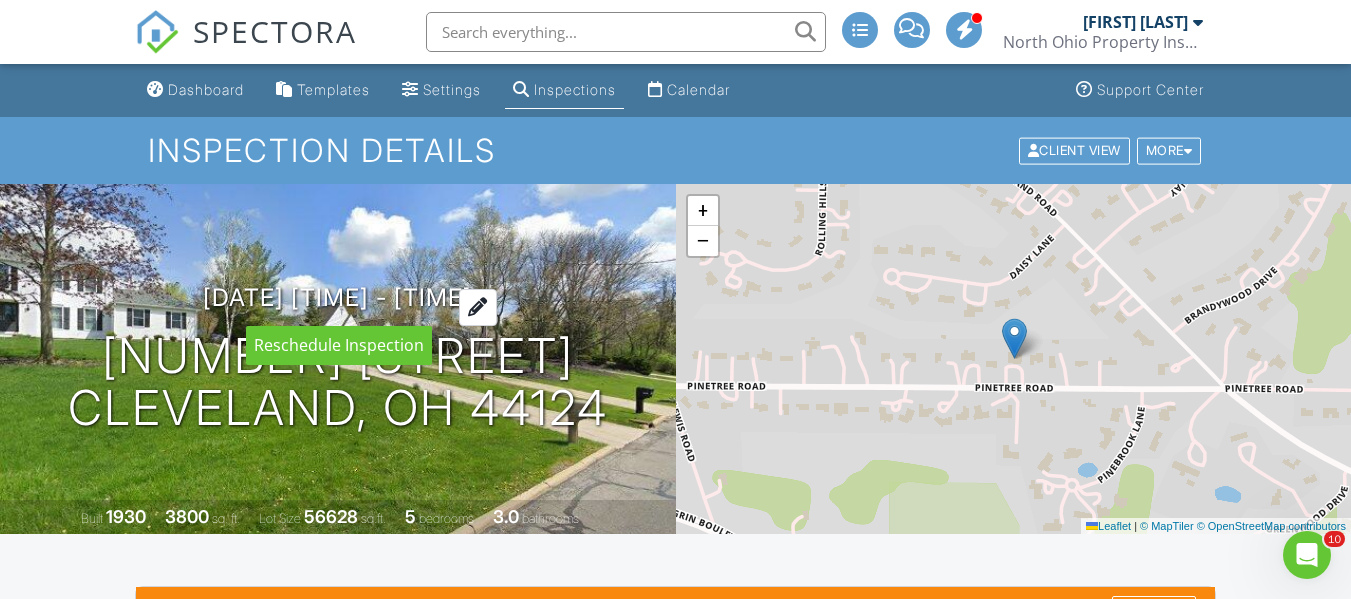 click on "[DATE]  [TIME]
- [TIME]" at bounding box center (337, 297) 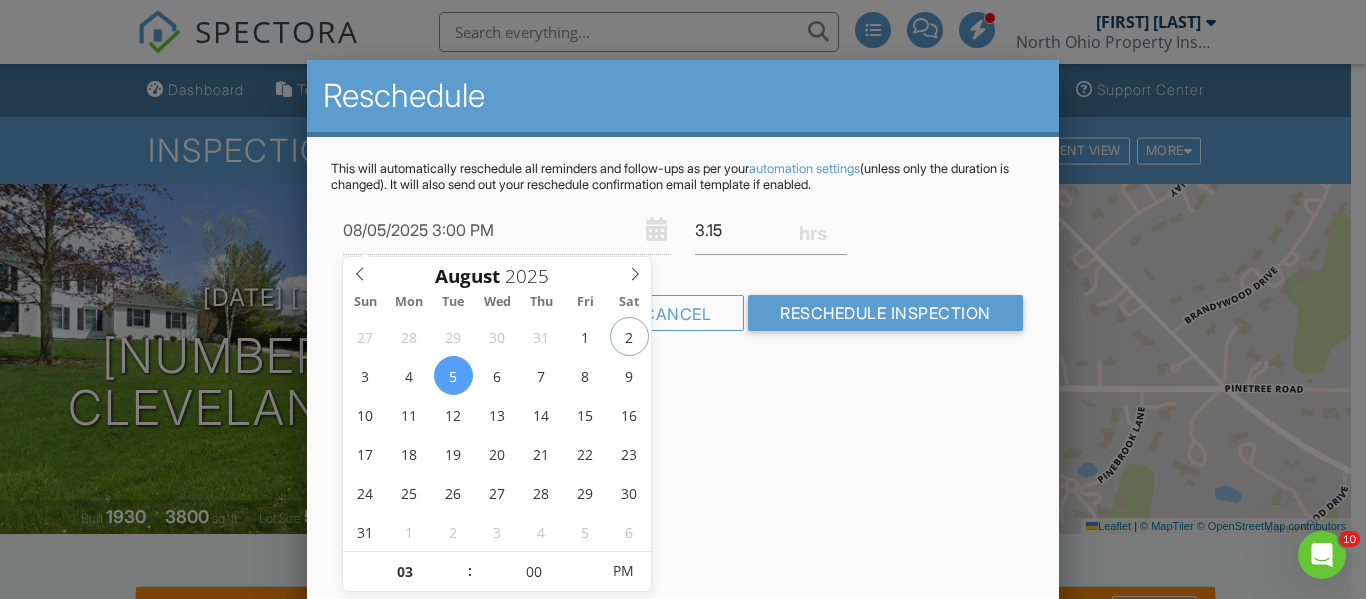 click at bounding box center [683, 274] 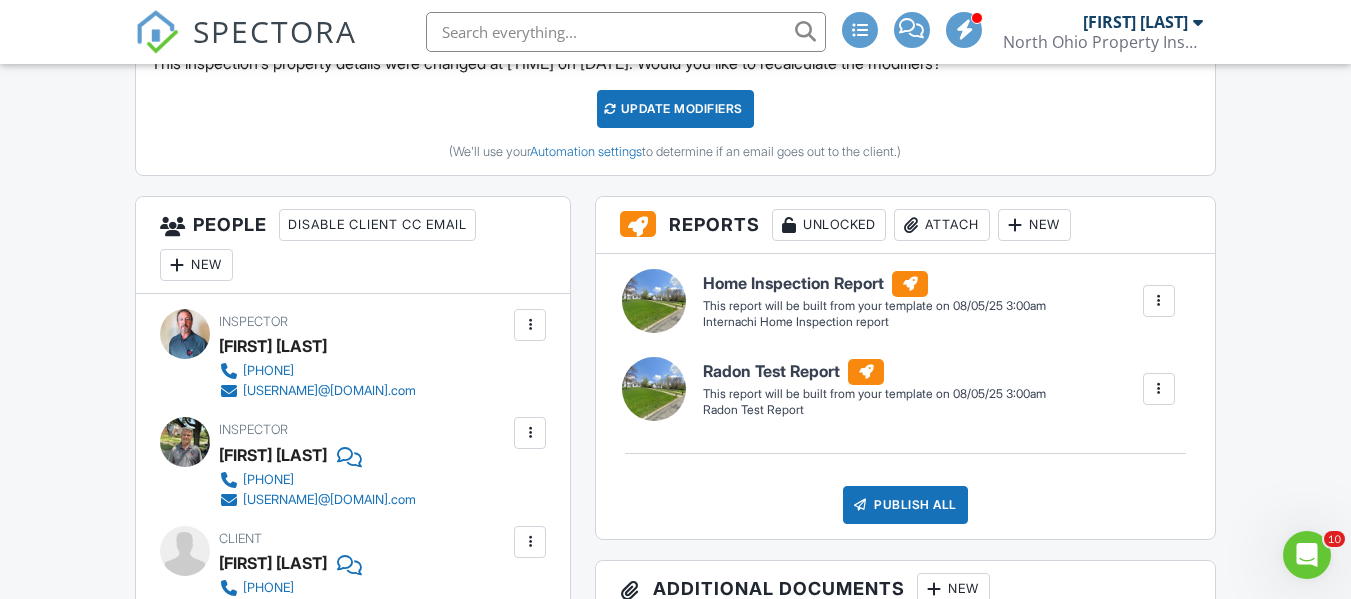 scroll, scrollTop: 0, scrollLeft: 0, axis: both 